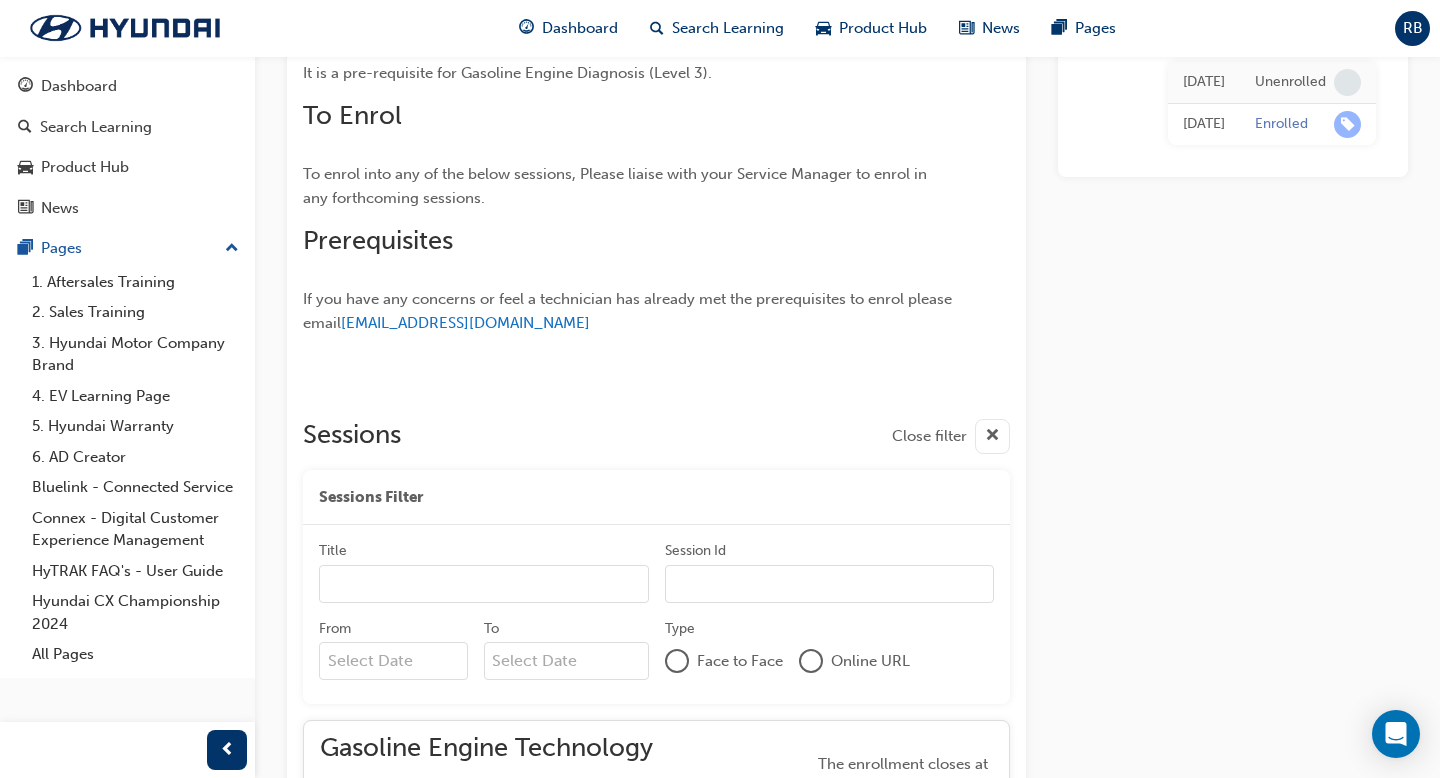 scroll, scrollTop: 990, scrollLeft: 0, axis: vertical 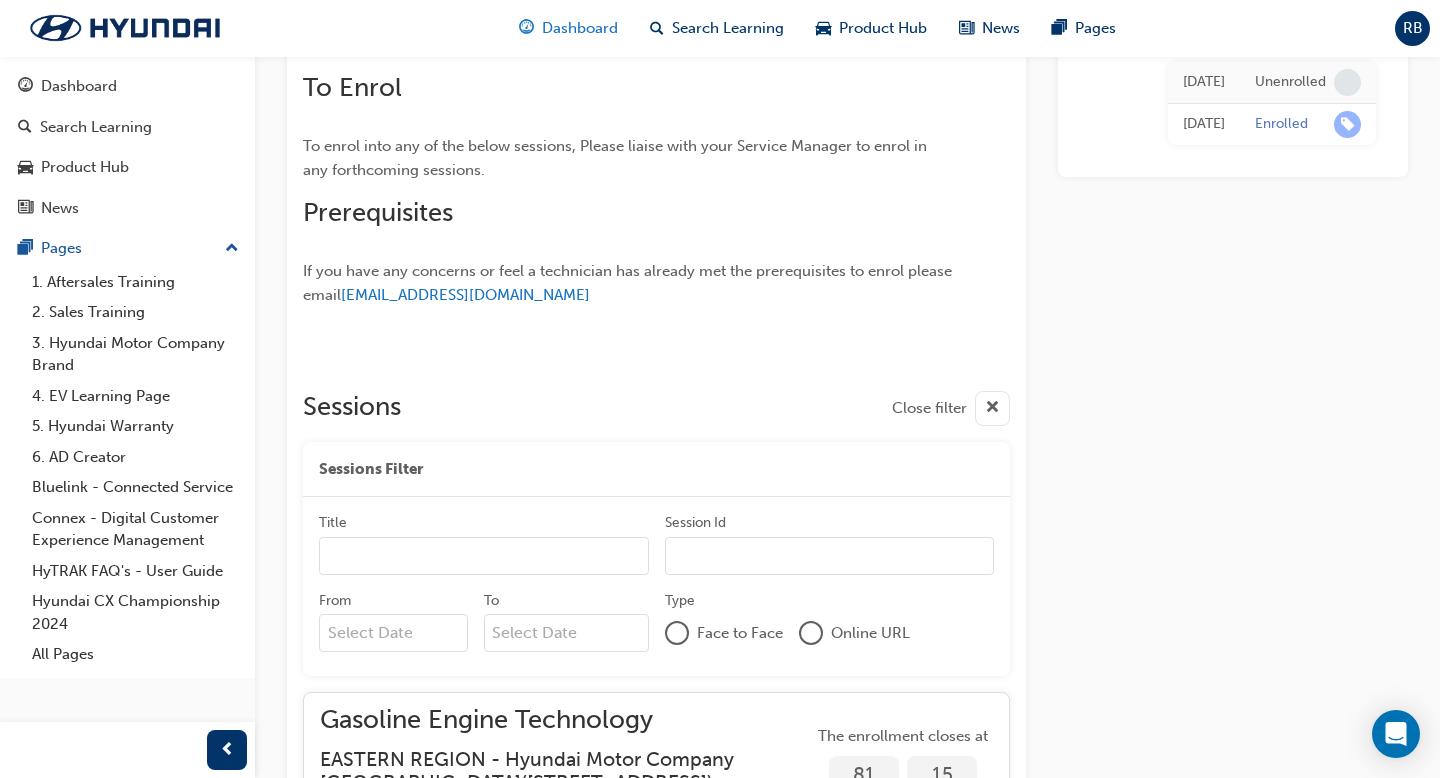 click on "Dashboard" at bounding box center (580, 28) 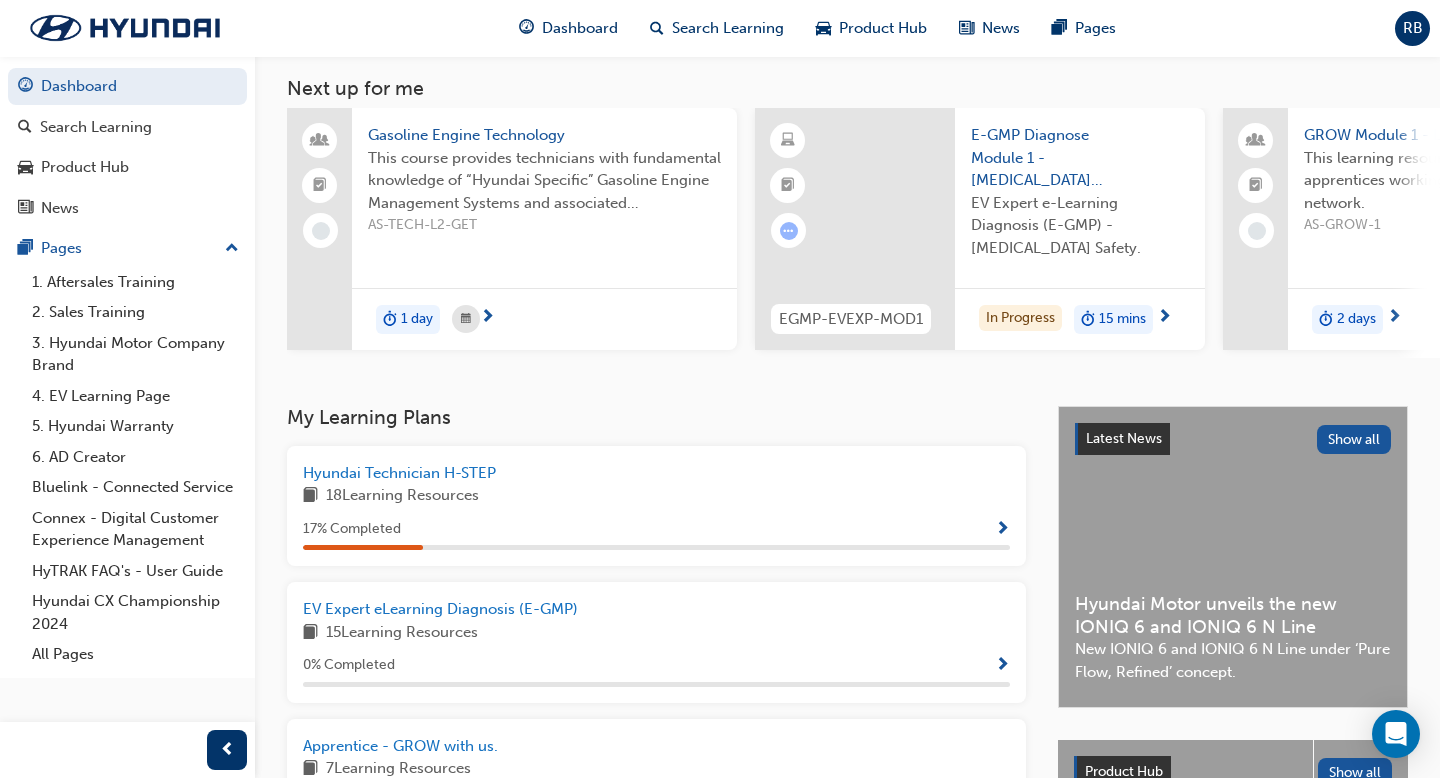 scroll, scrollTop: 92, scrollLeft: 0, axis: vertical 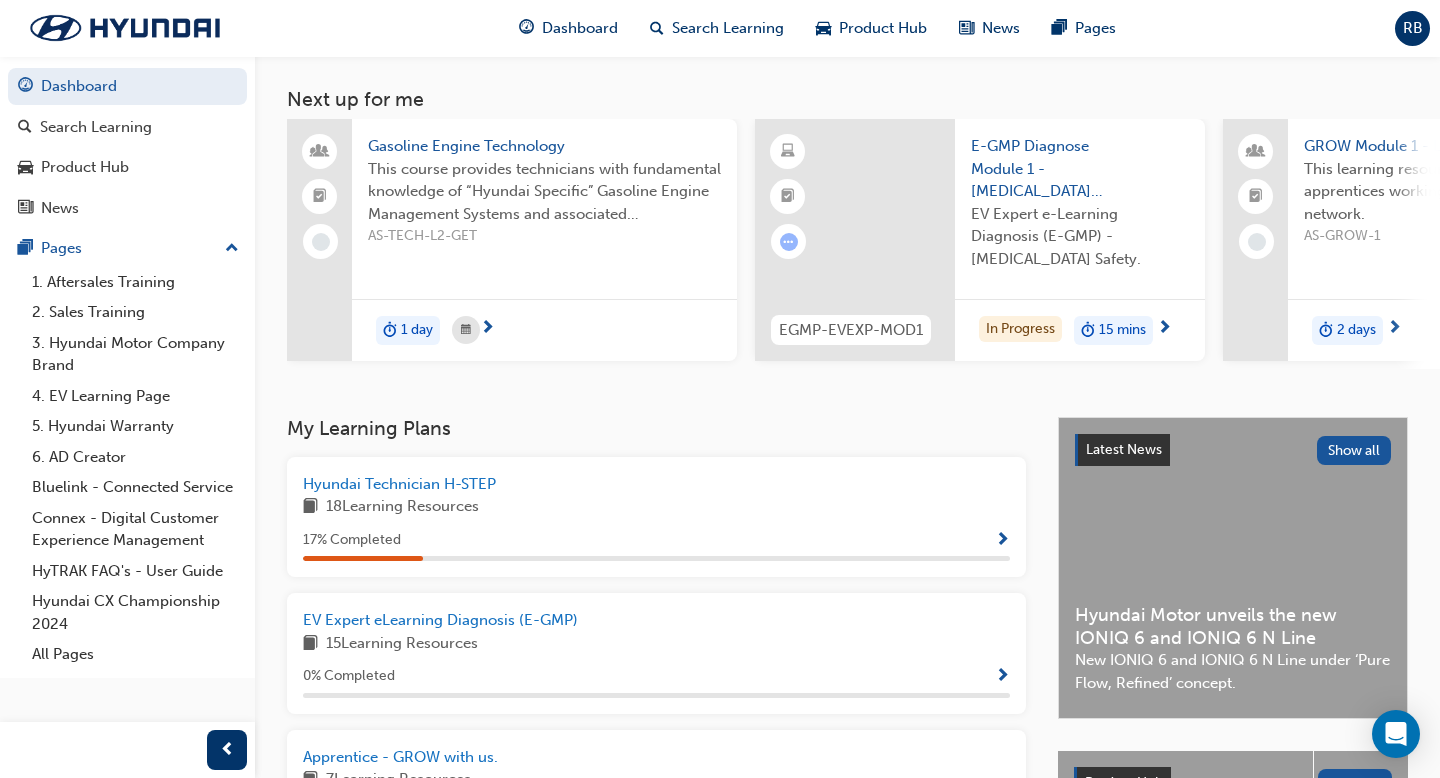 click on "EV Expert e-Learning Diagnosis (E-GMP) - [MEDICAL_DATA] Safety." at bounding box center [1080, 243] 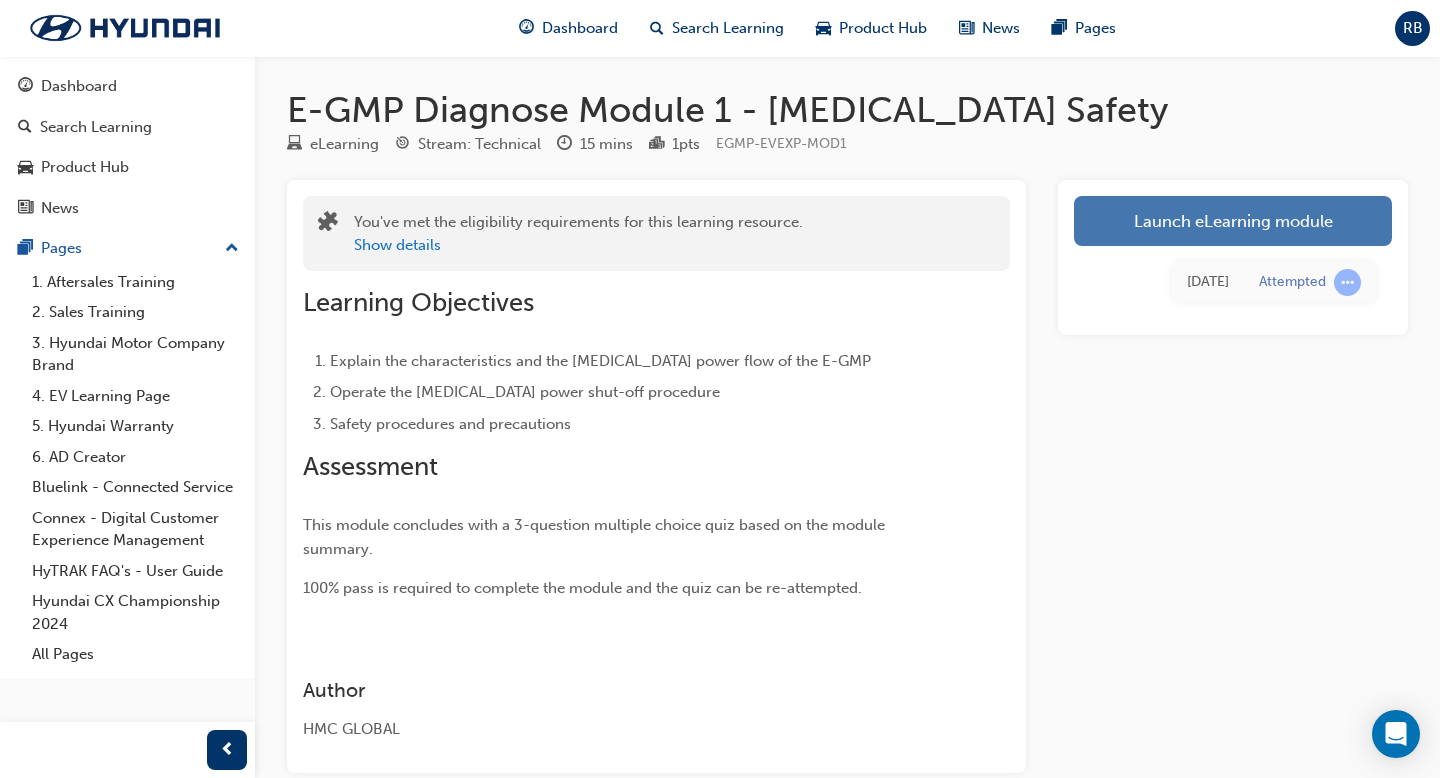 click on "Launch eLearning module" at bounding box center (1233, 221) 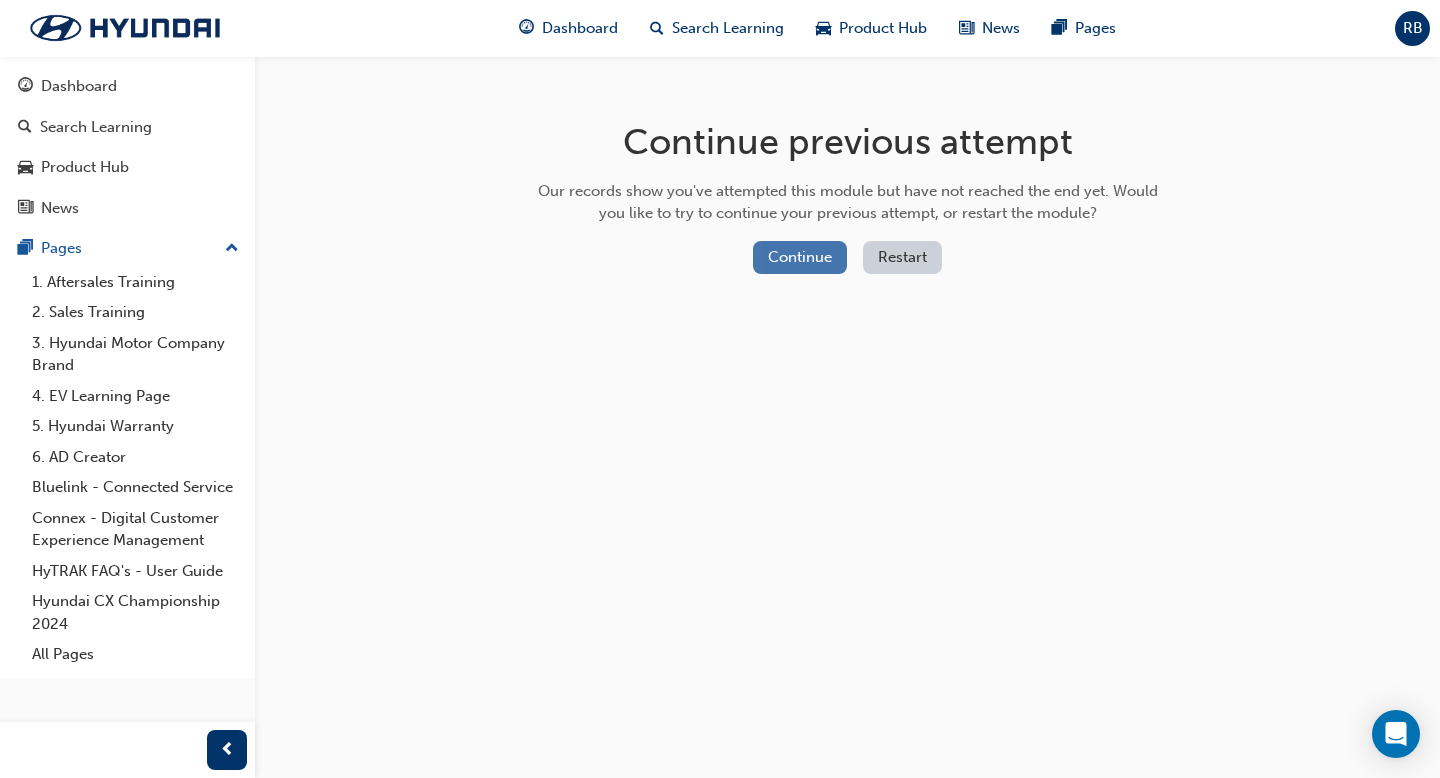 click on "Continue" at bounding box center (800, 257) 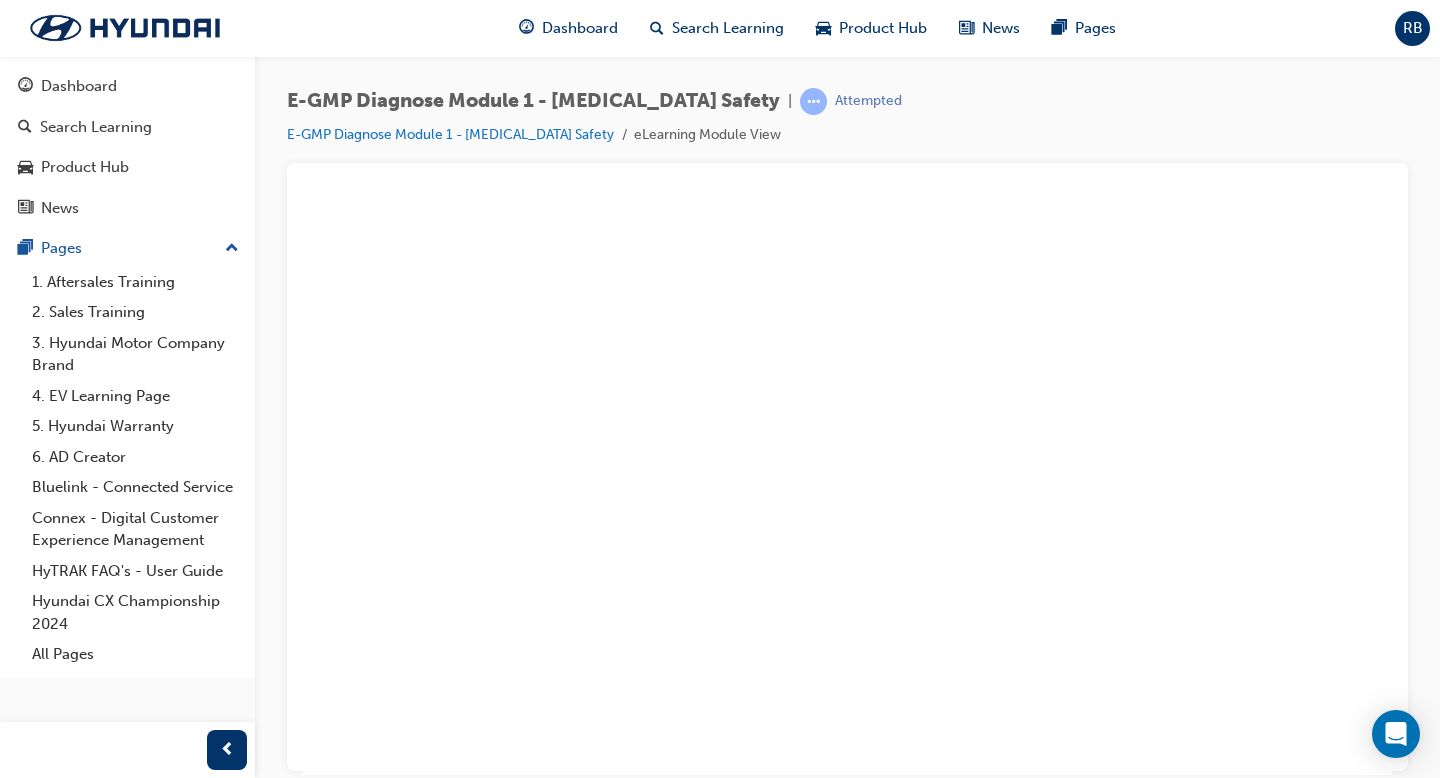 scroll, scrollTop: 0, scrollLeft: 0, axis: both 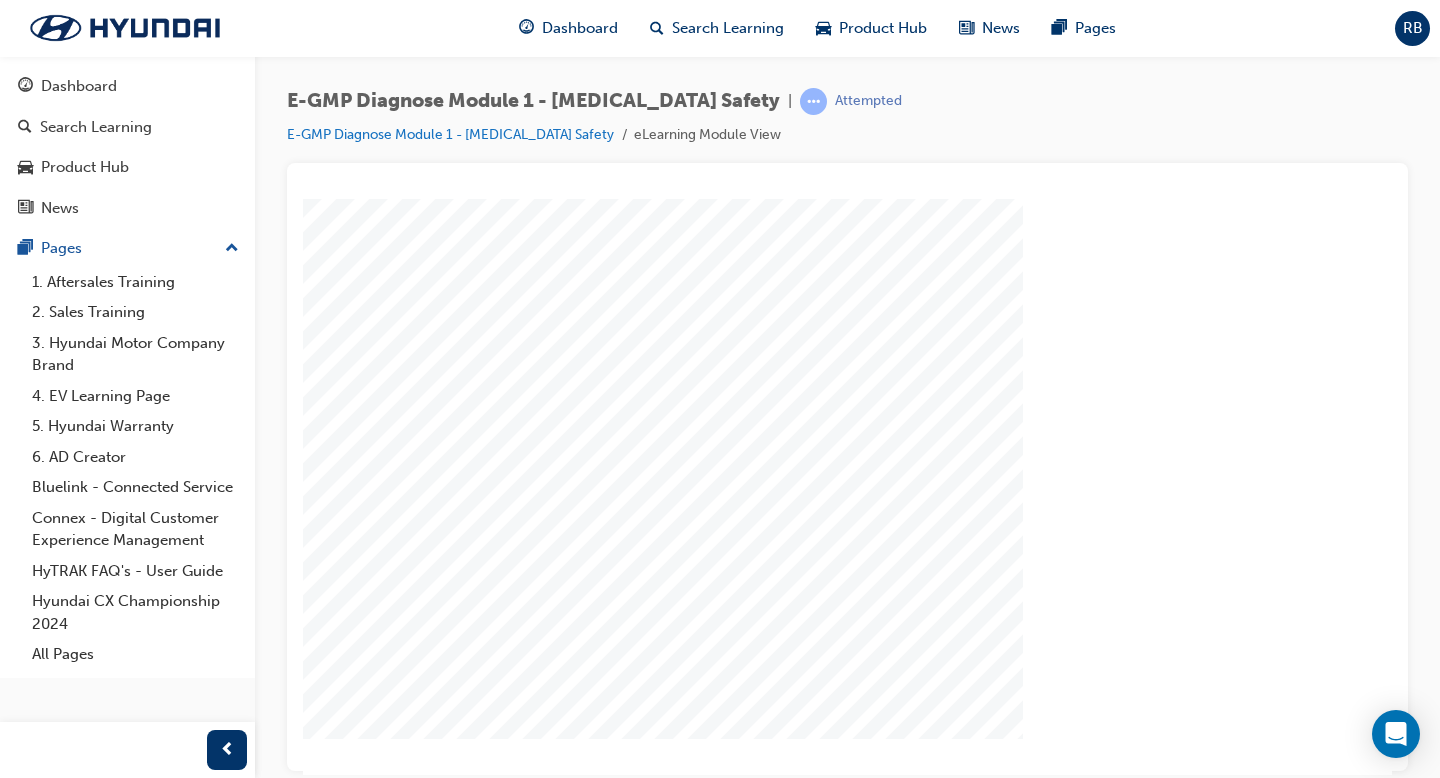 click on "Resume" at bounding box center (341, 840) 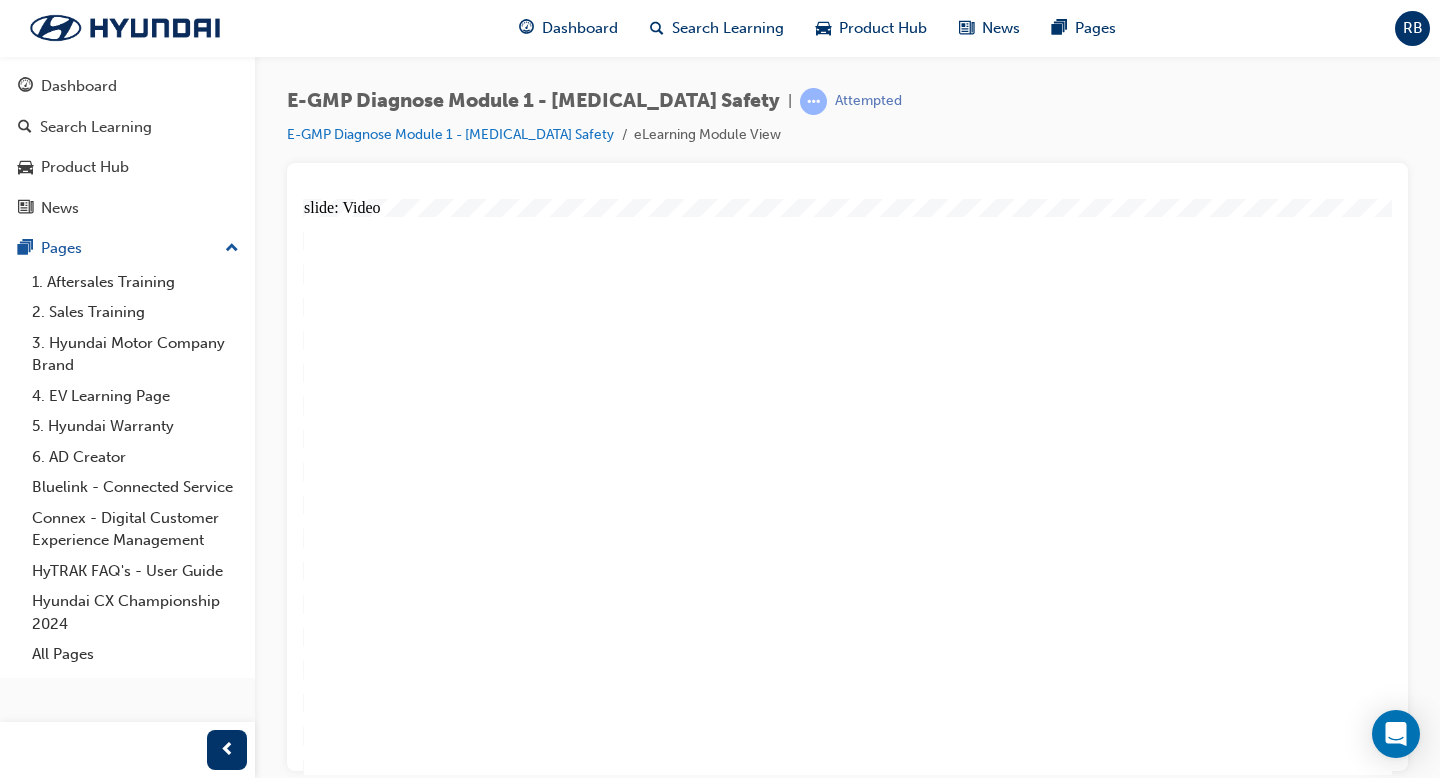 scroll, scrollTop: 0, scrollLeft: 0, axis: both 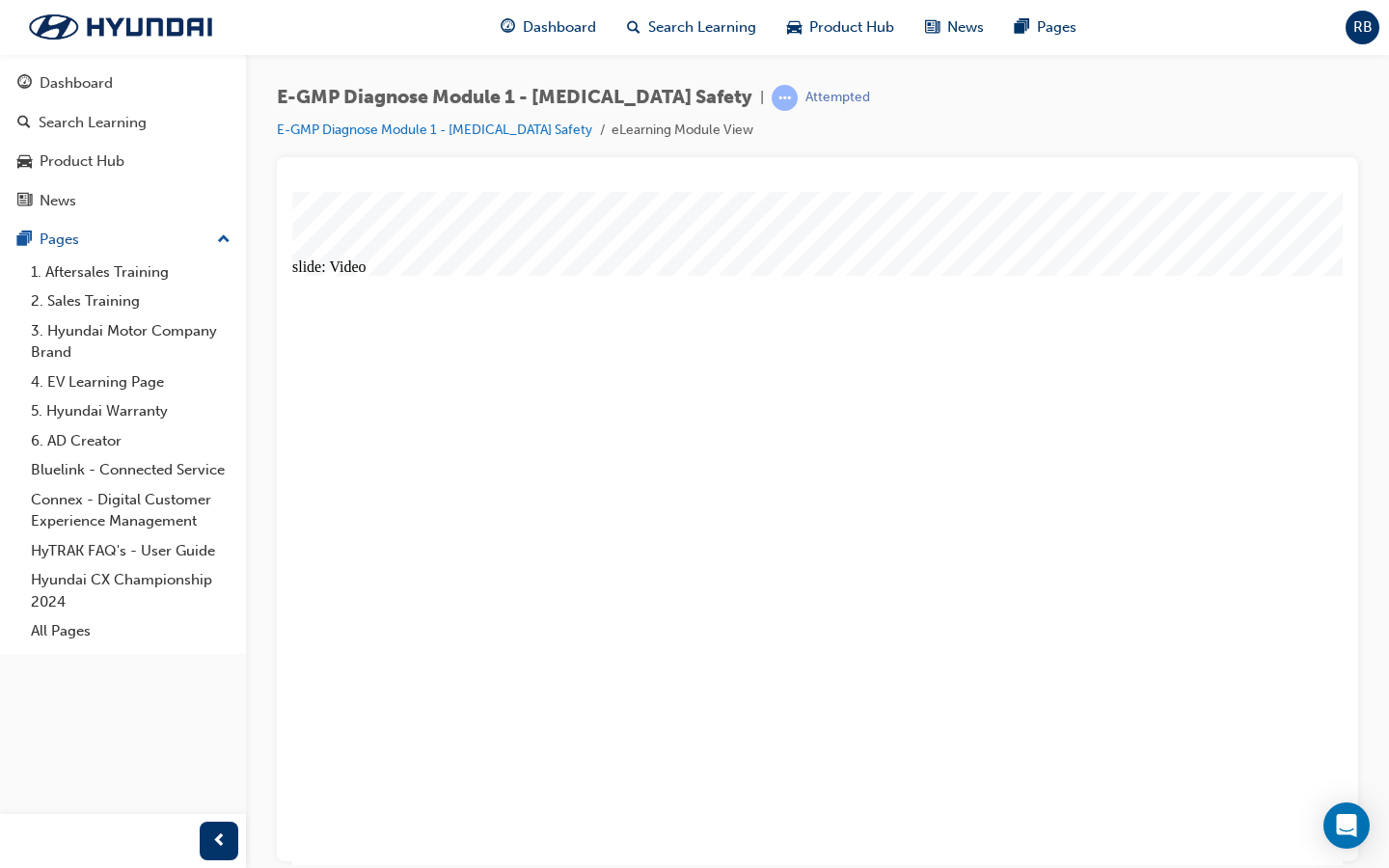 drag, startPoint x: 1178, startPoint y: 4115, endPoint x: 1288, endPoint y: 4109, distance: 110.16351 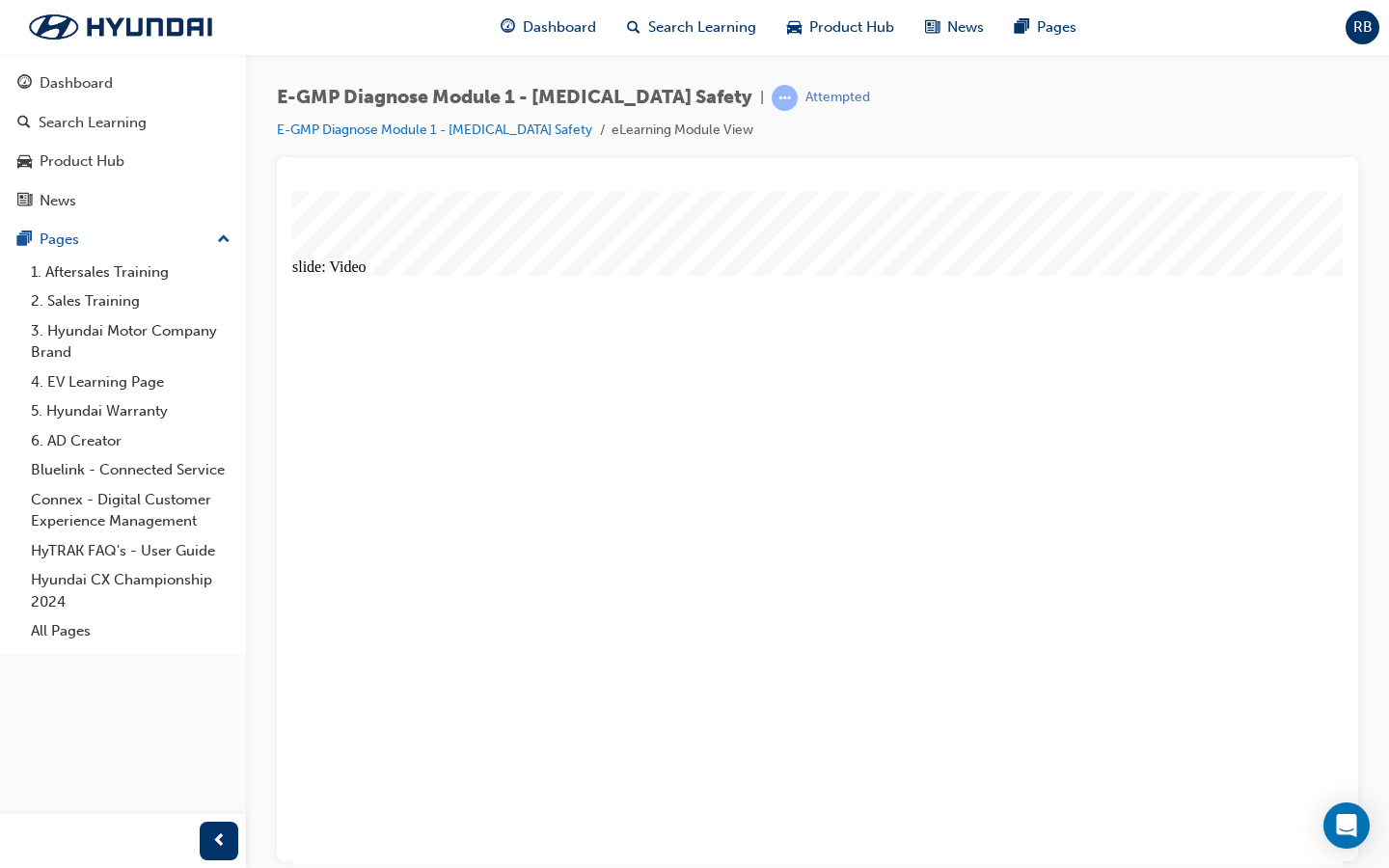 click at bounding box center [985, 3521] 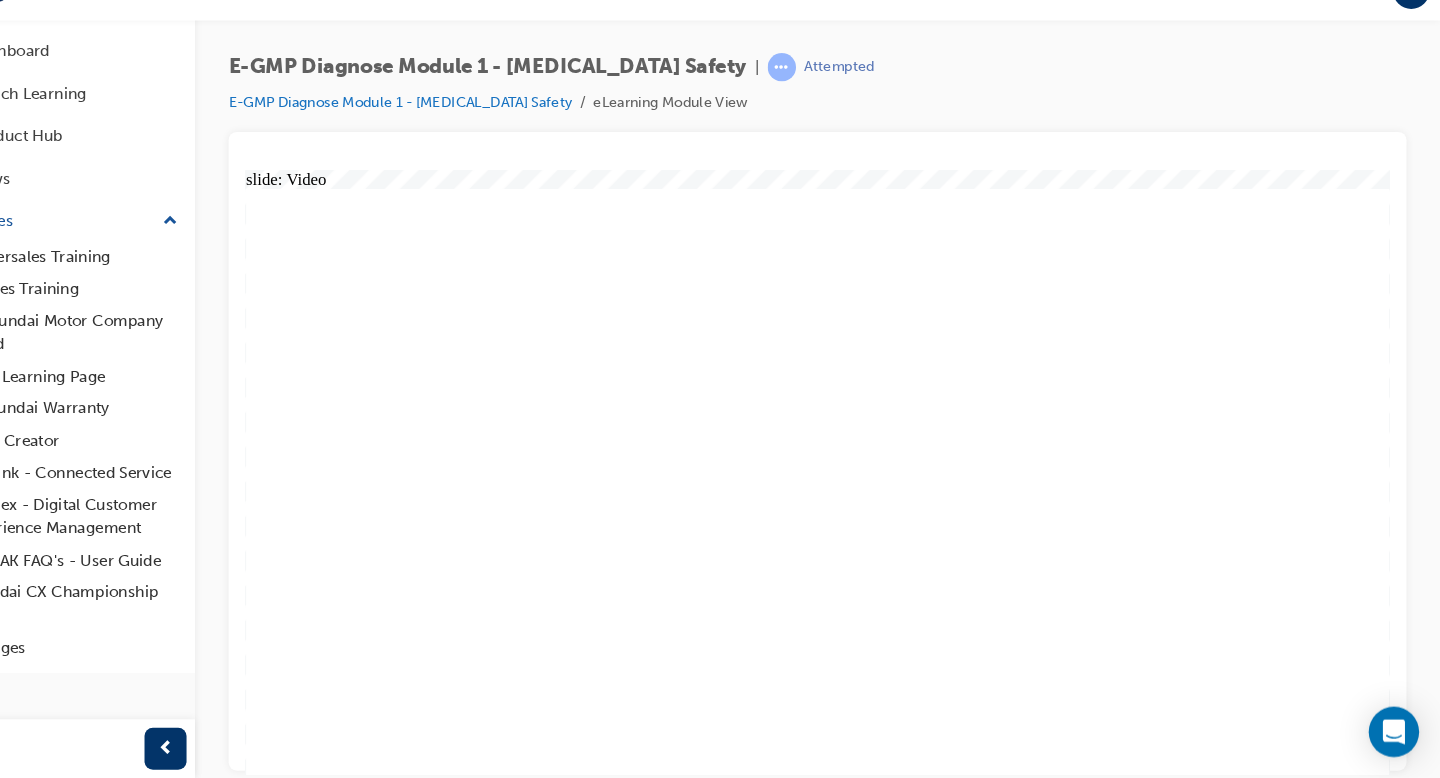 scroll, scrollTop: 0, scrollLeft: 0, axis: both 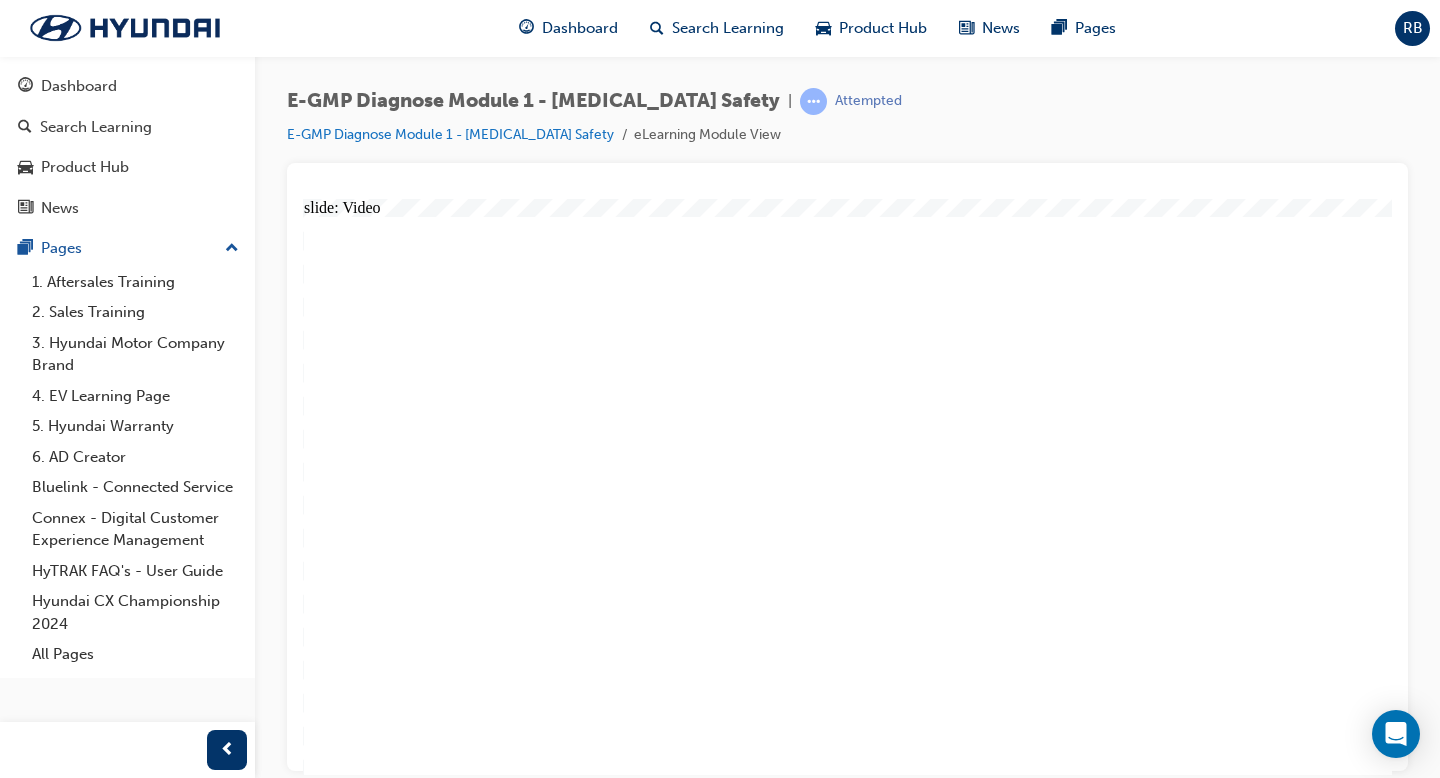 drag, startPoint x: 1357, startPoint y: 206, endPoint x: 1357, endPoint y: 218, distance: 12 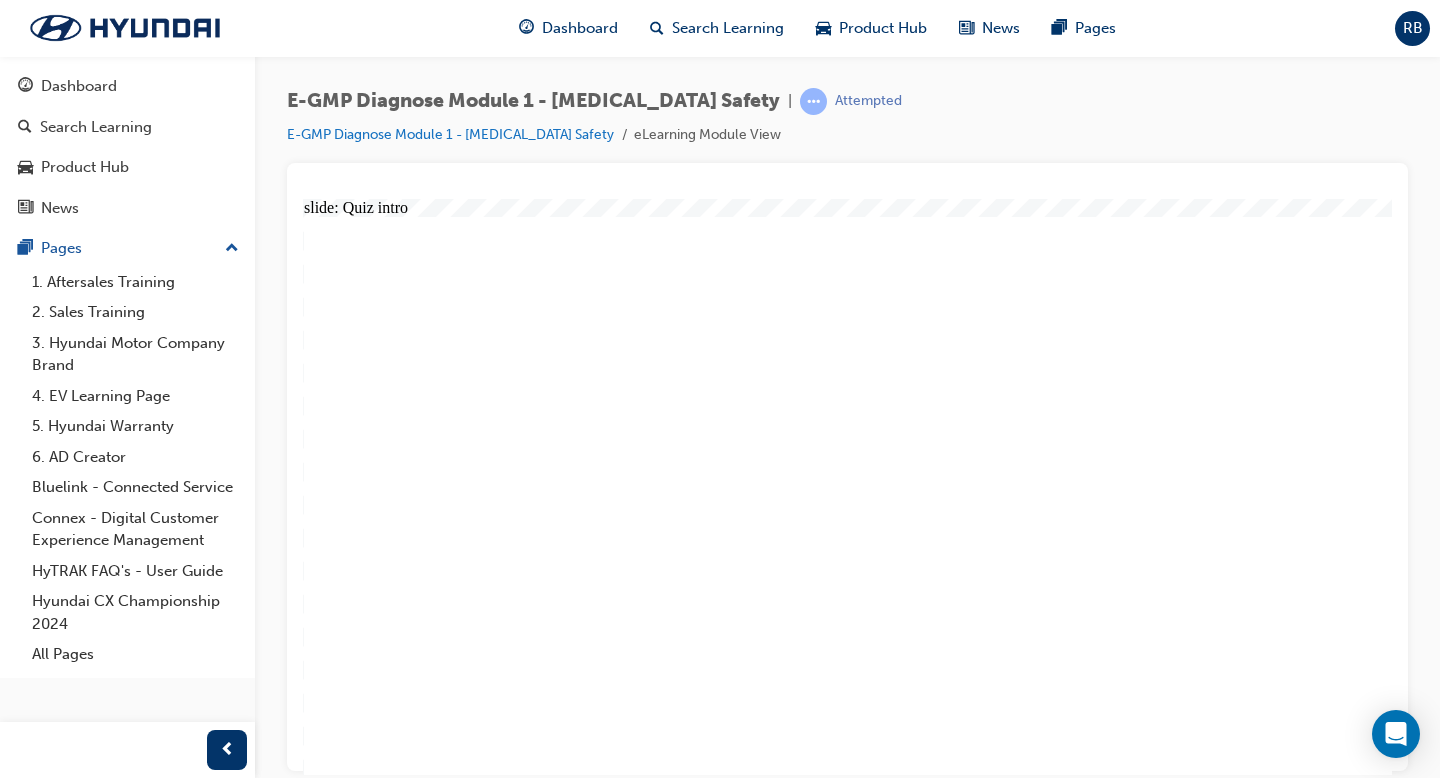 click 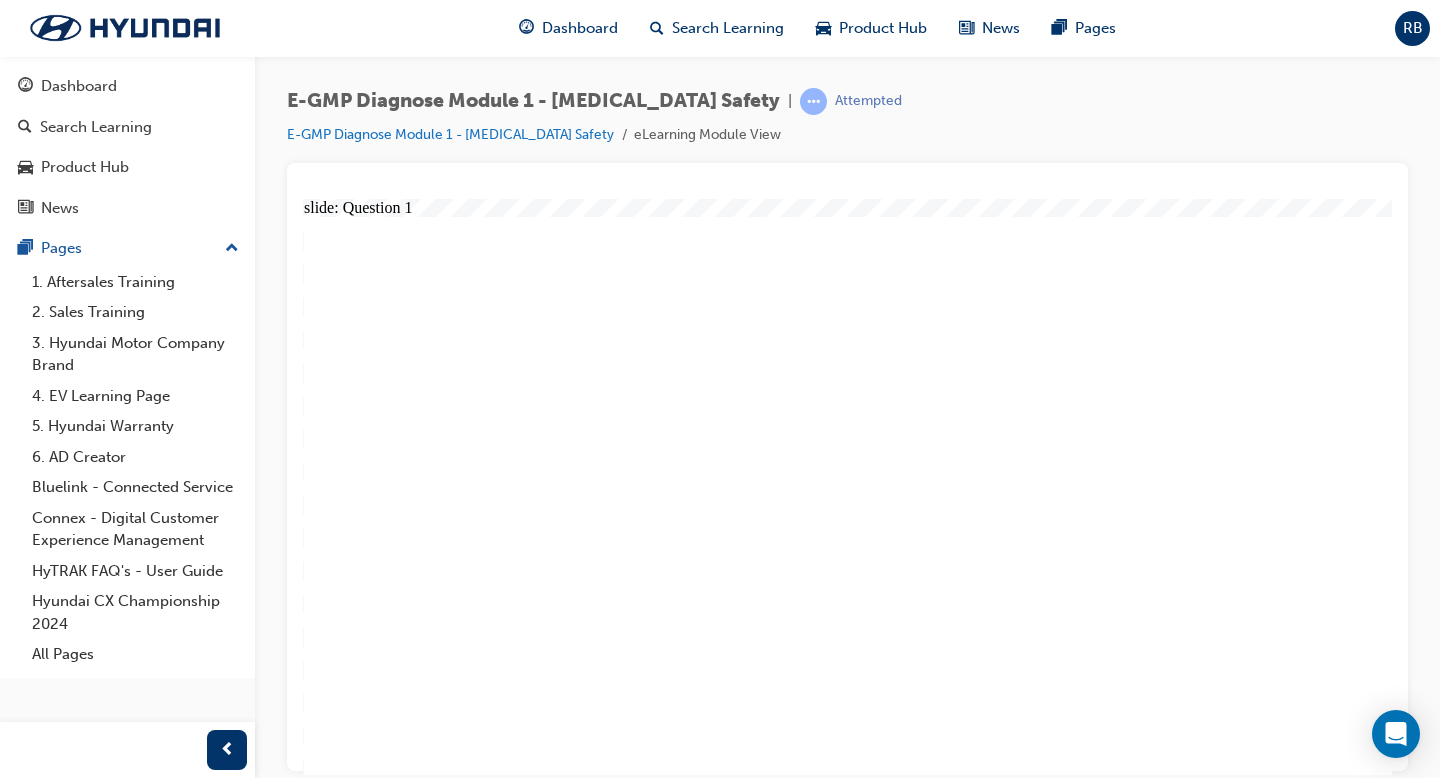click 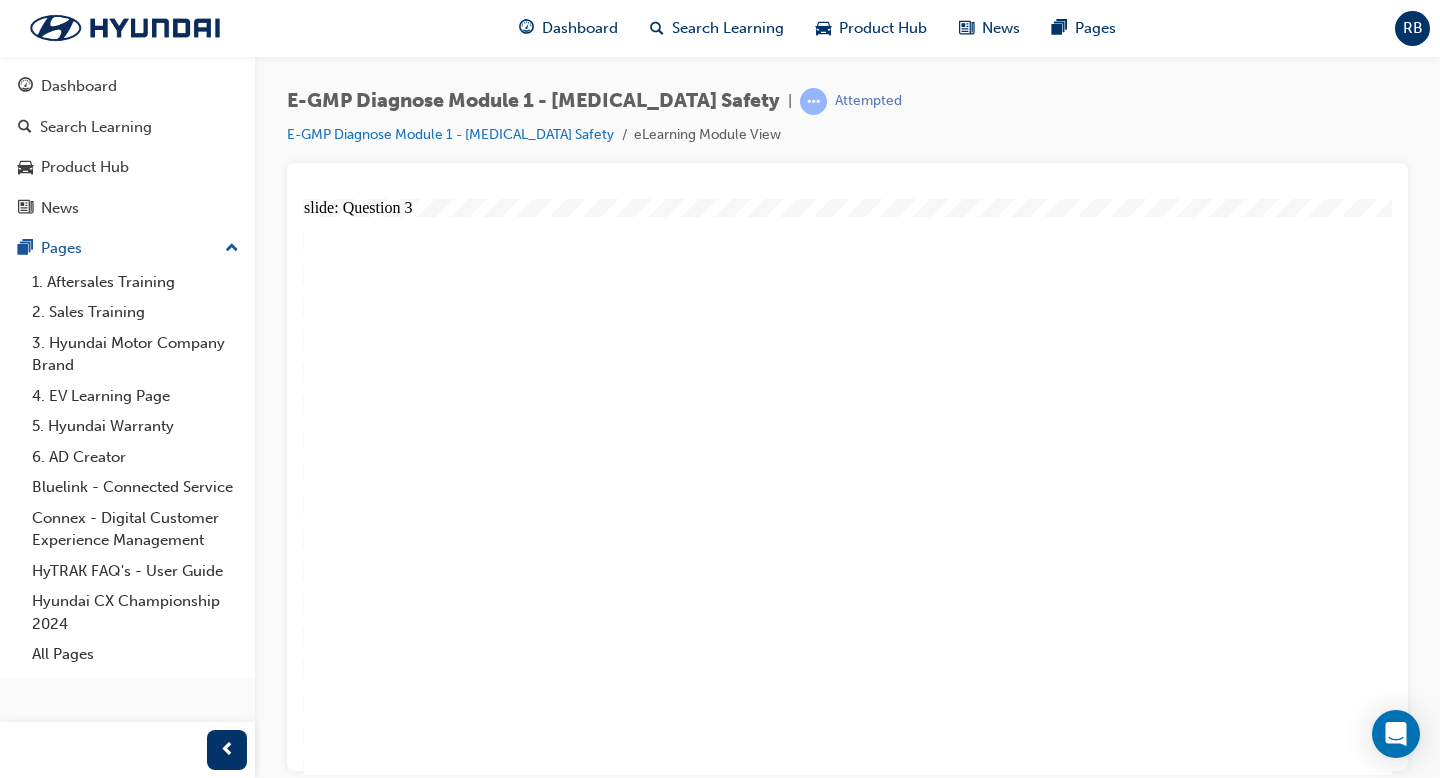 click 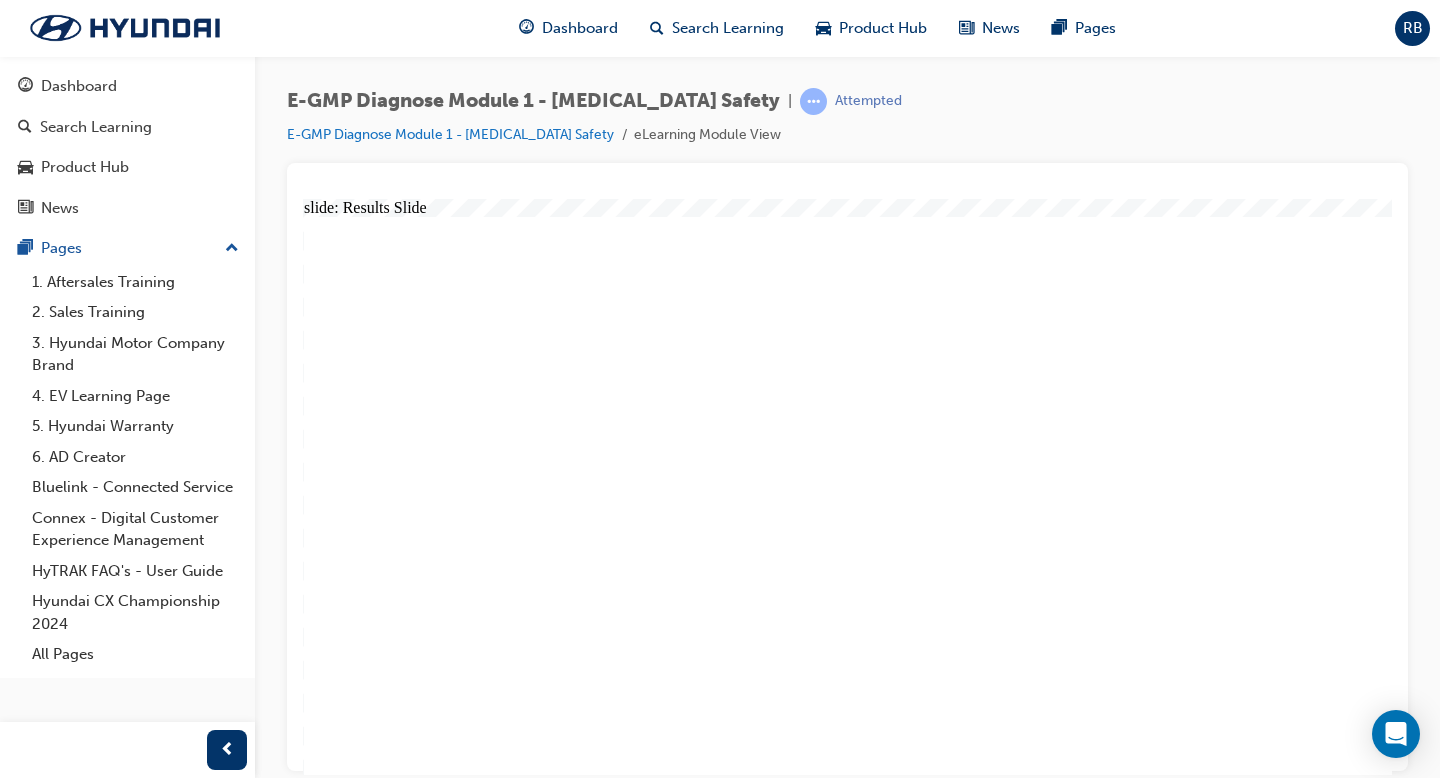 click 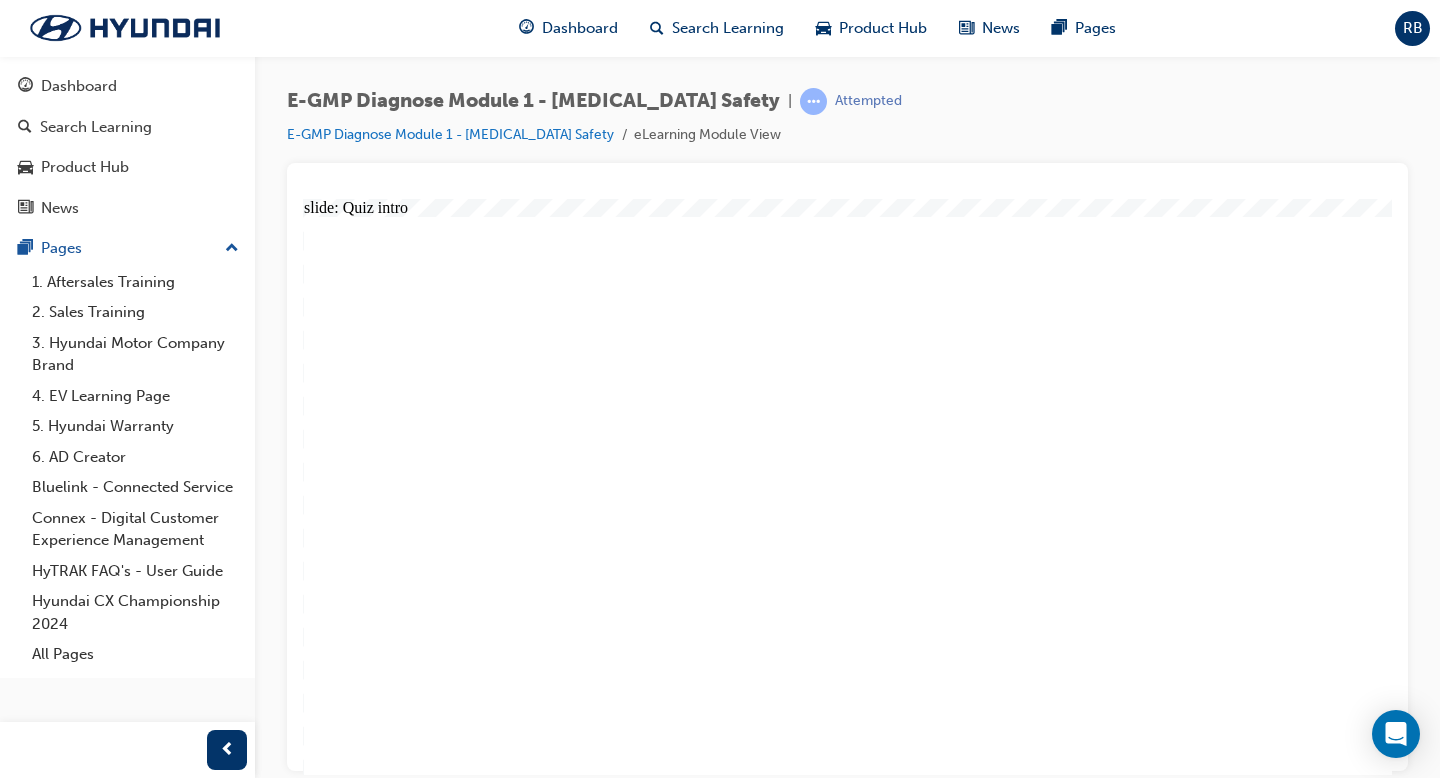 click 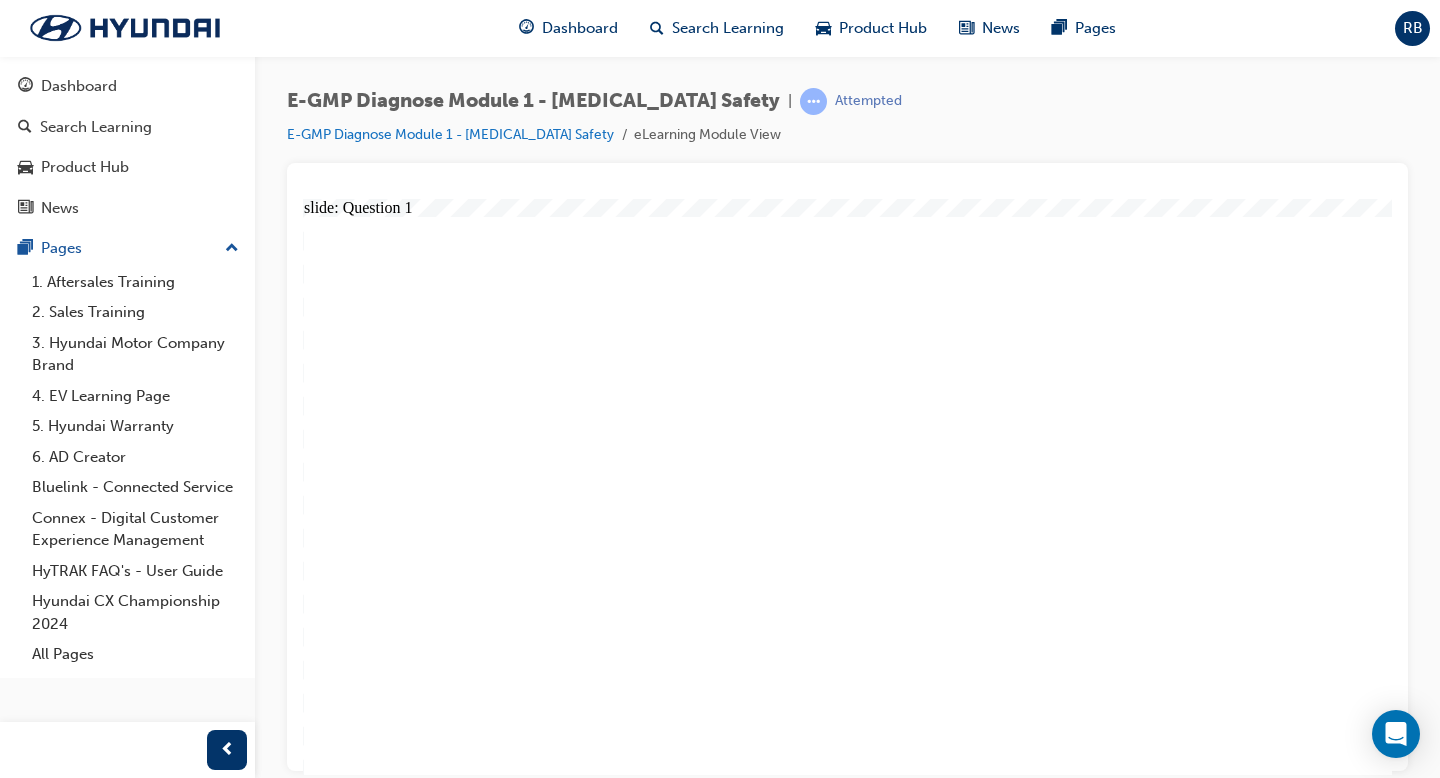 click 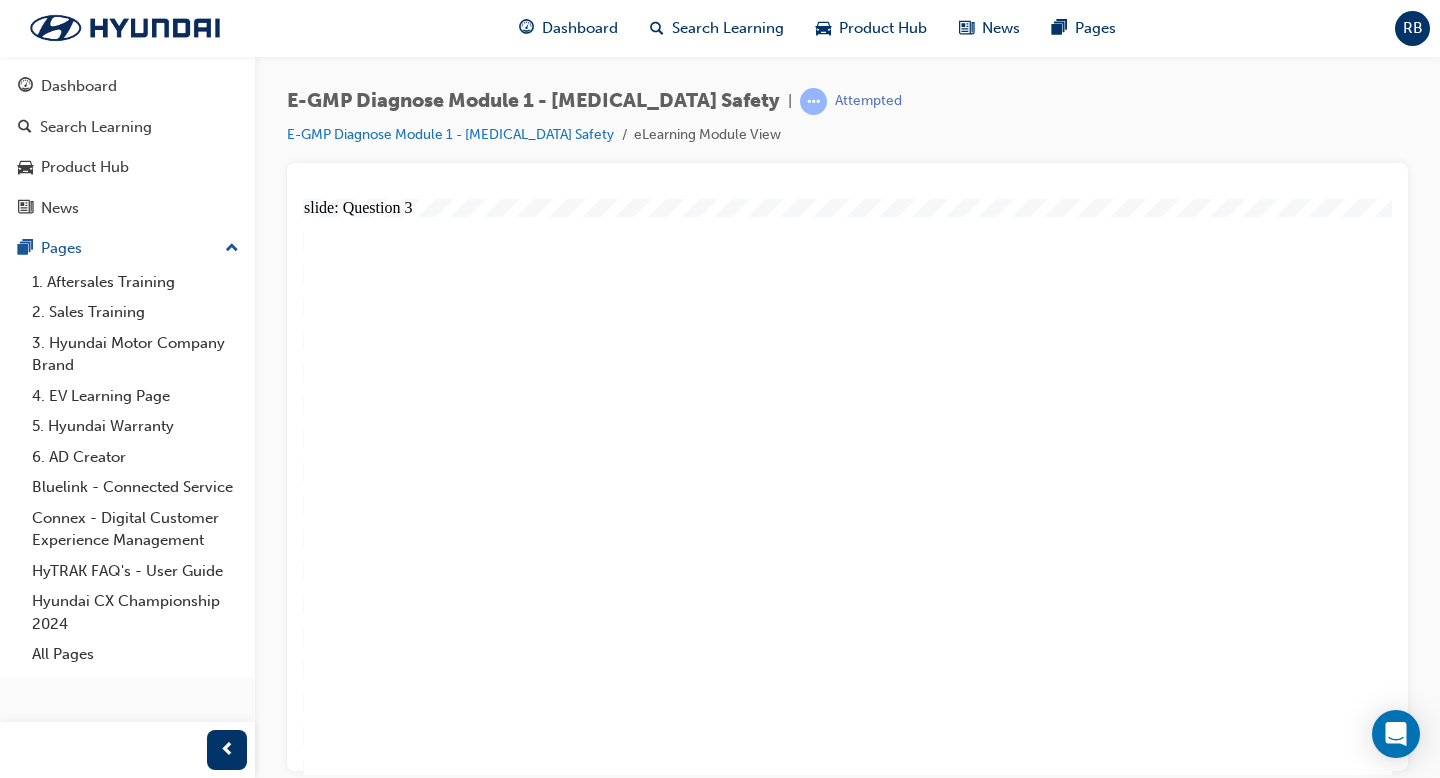 click 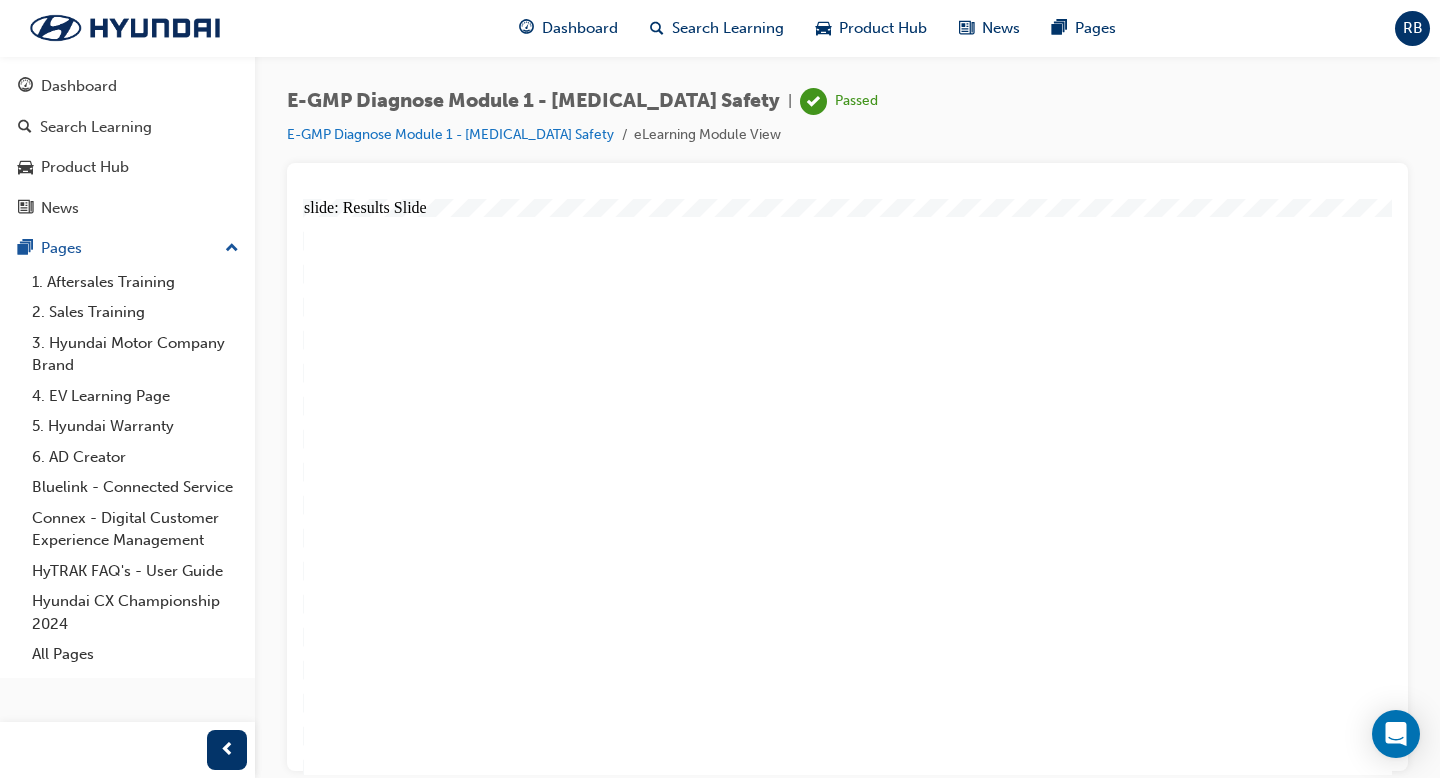 click 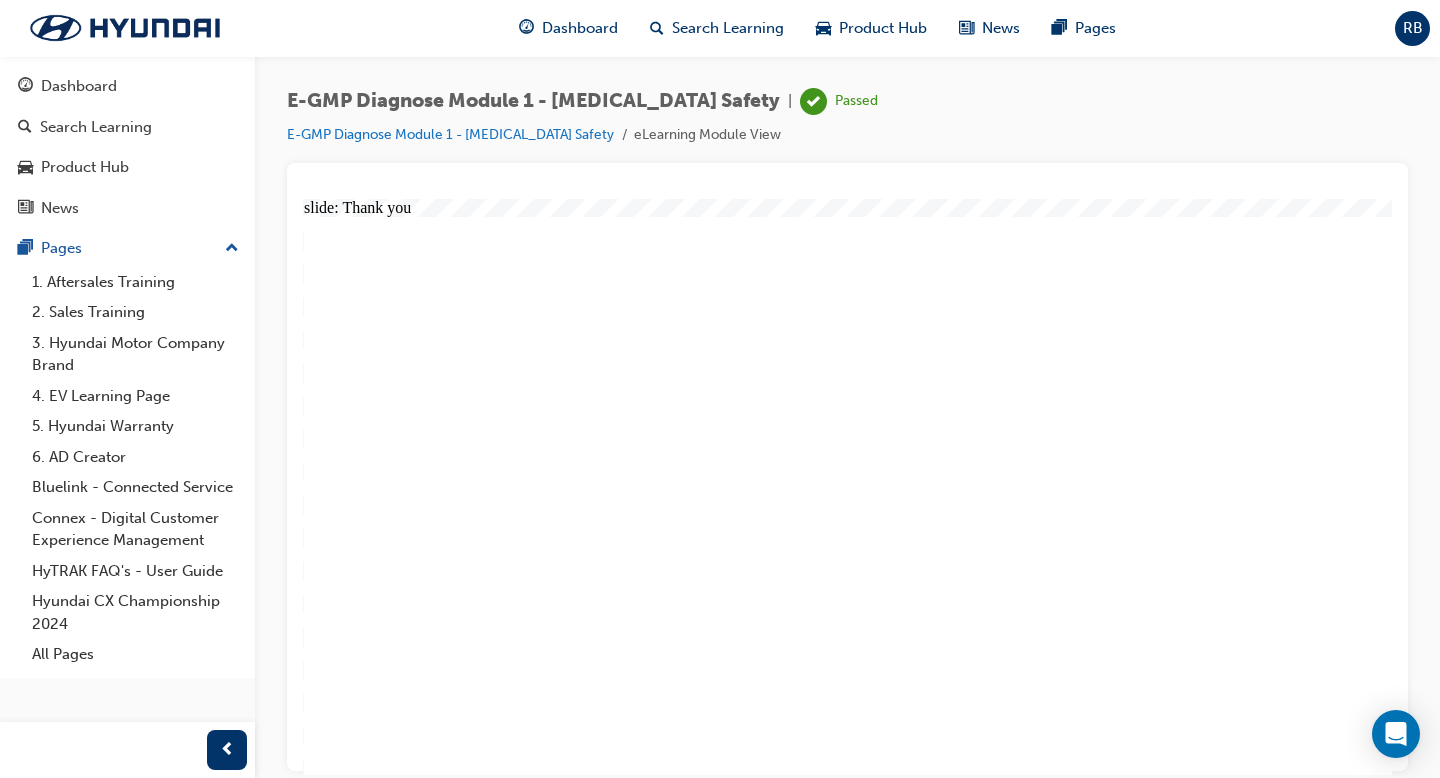 click 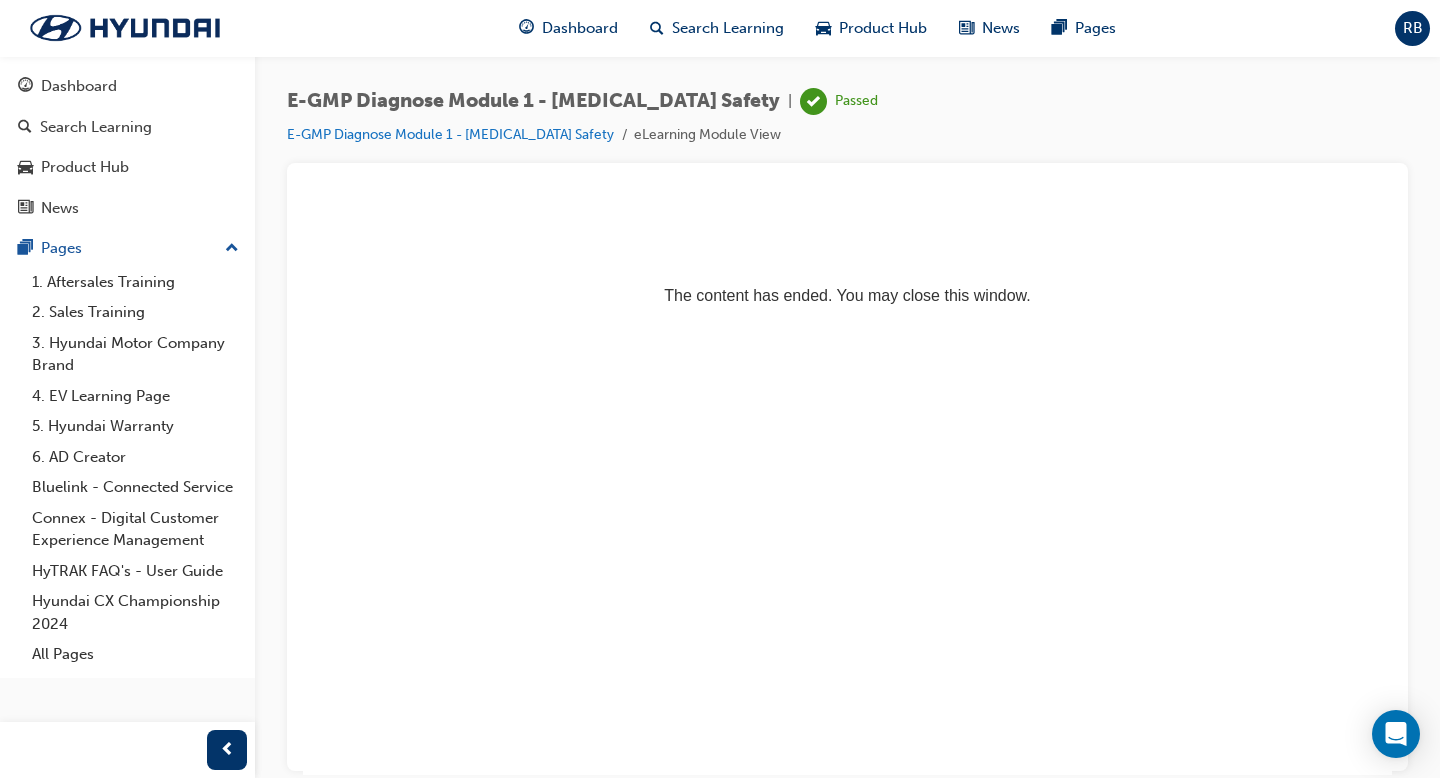 scroll, scrollTop: 0, scrollLeft: 0, axis: both 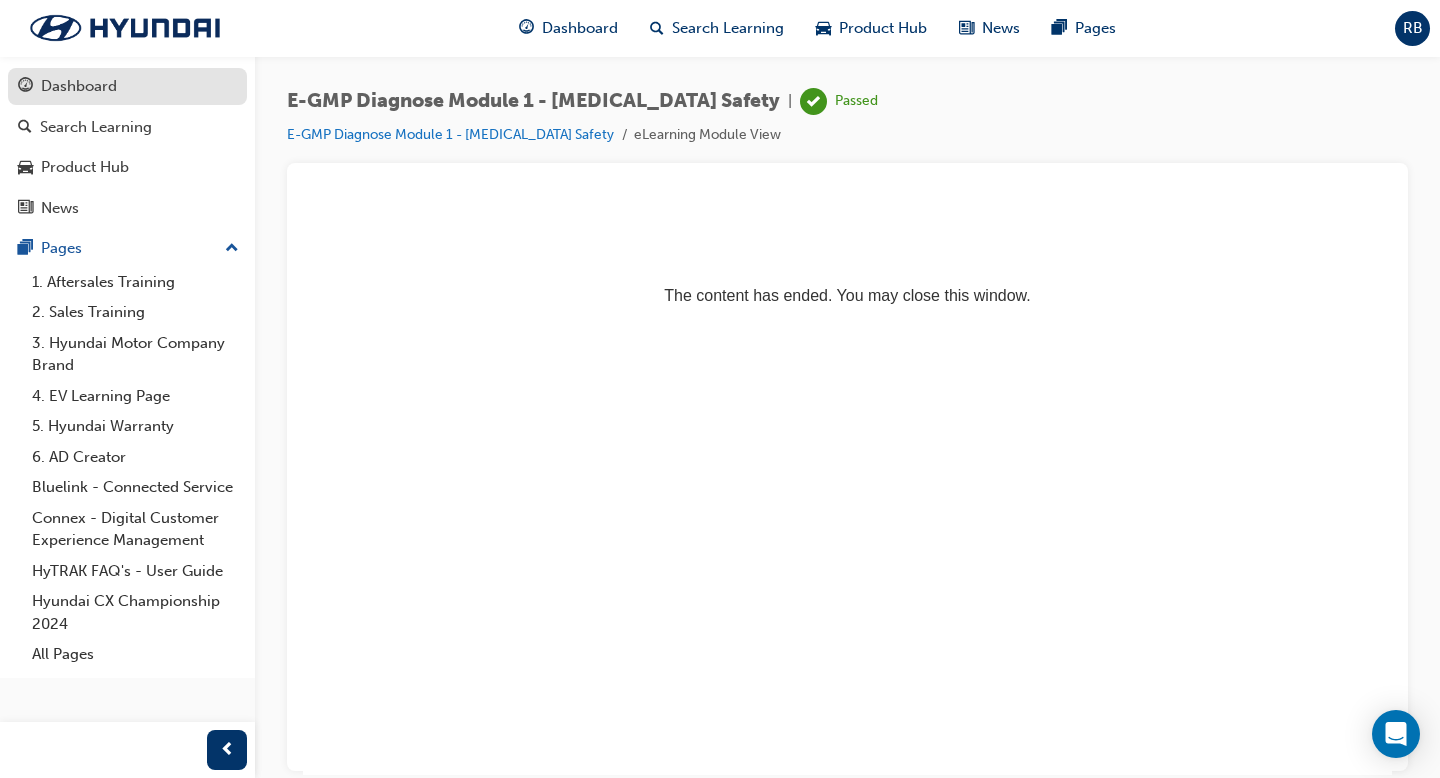 click on "Dashboard" at bounding box center (79, 86) 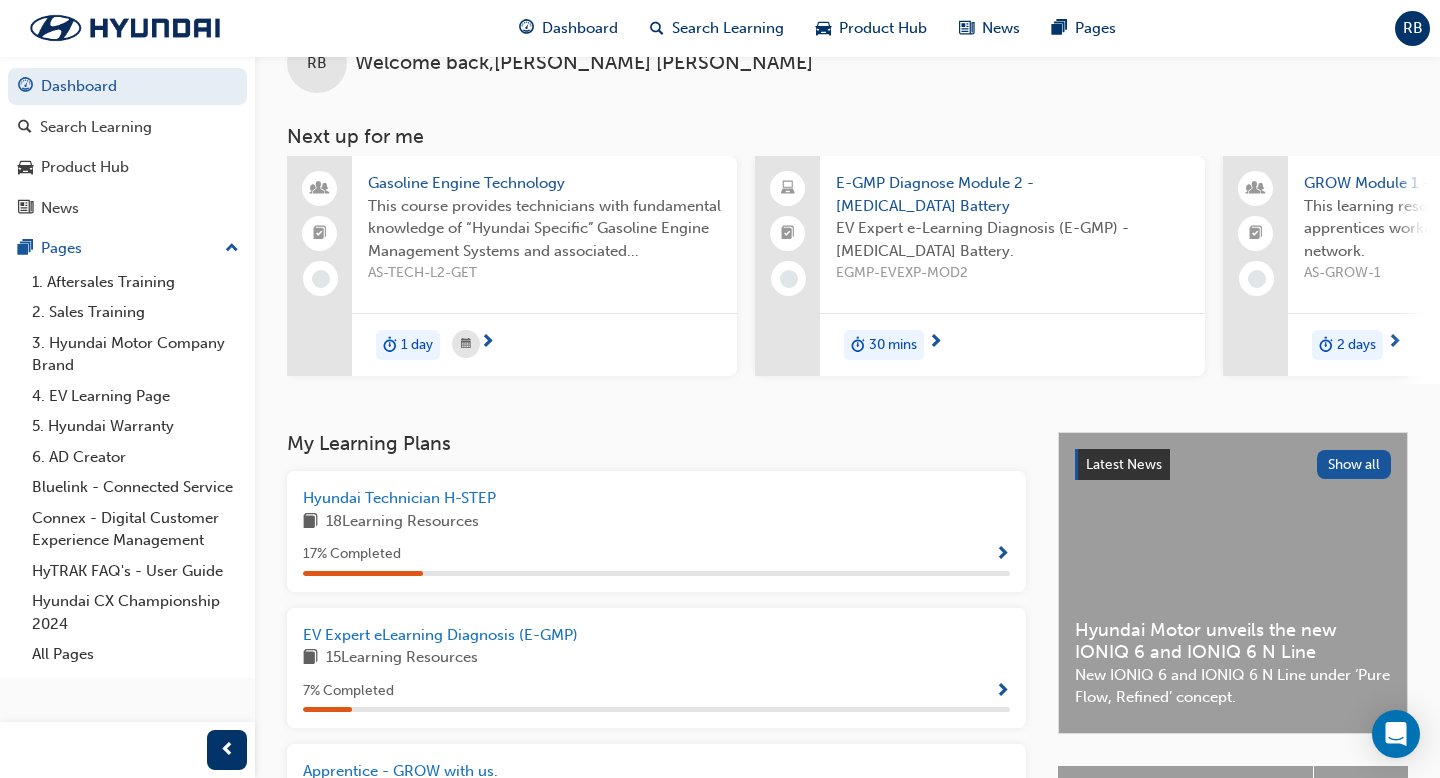 scroll, scrollTop: 52, scrollLeft: 0, axis: vertical 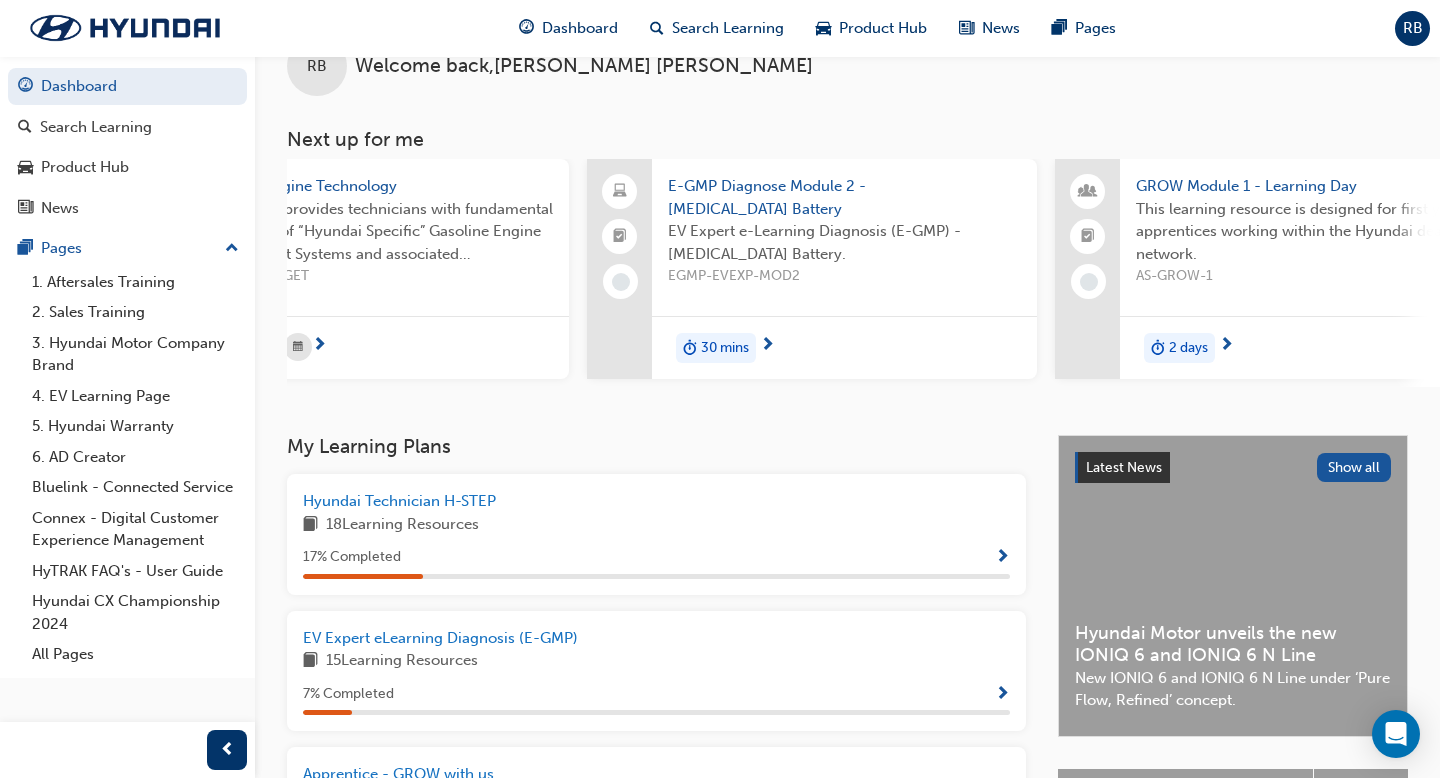 click on "E-GMP Diagnose Module 2 - [MEDICAL_DATA] Battery" at bounding box center (844, 197) 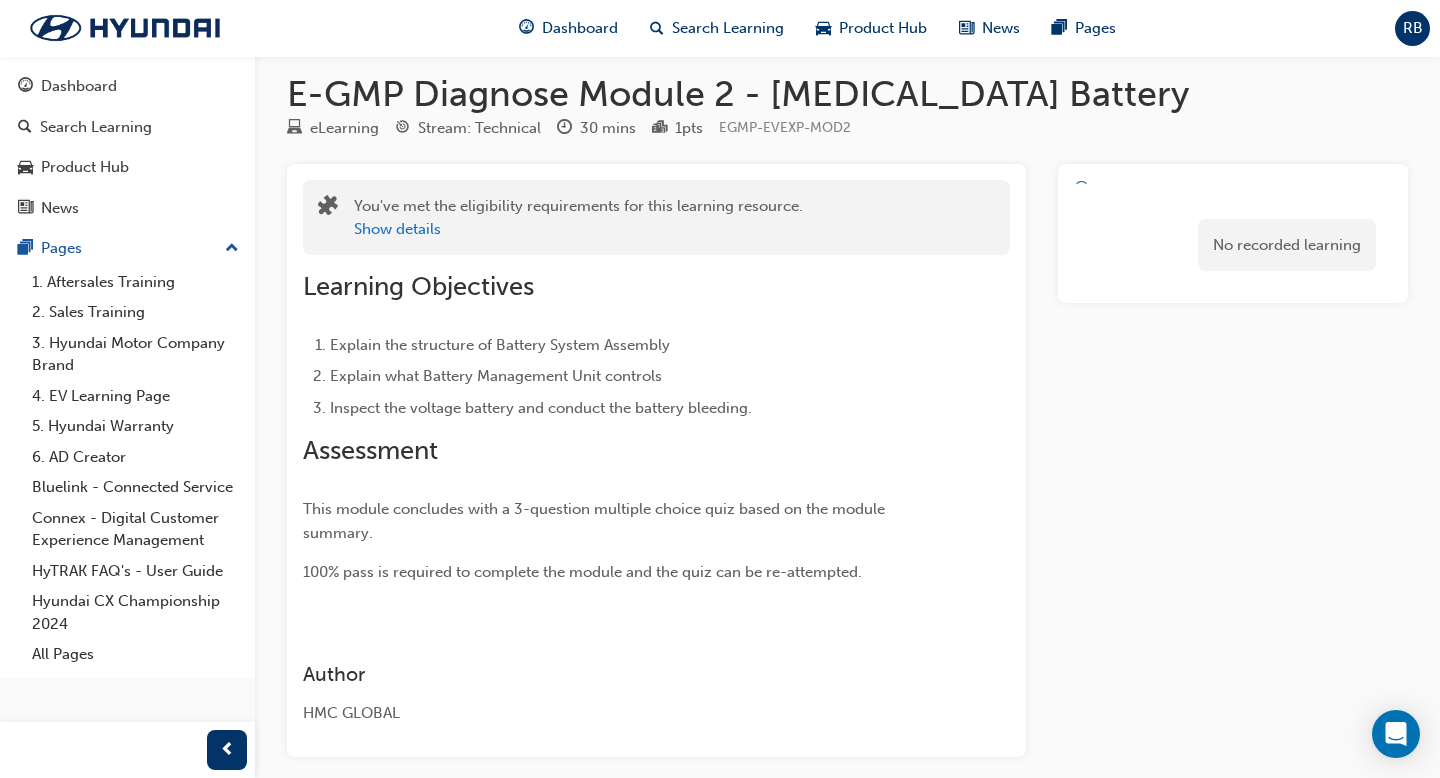 scroll, scrollTop: 0, scrollLeft: 0, axis: both 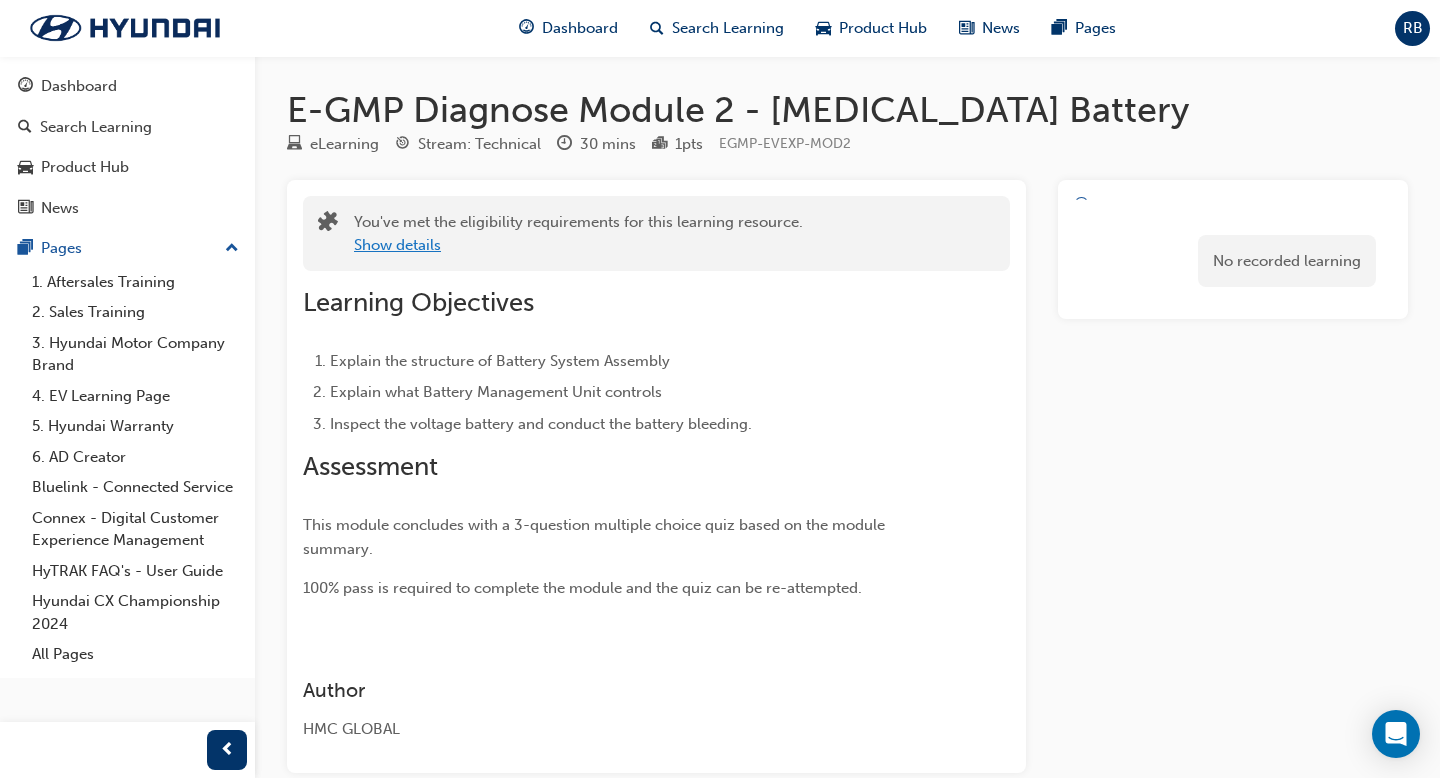 click on "Show details" at bounding box center [397, 245] 